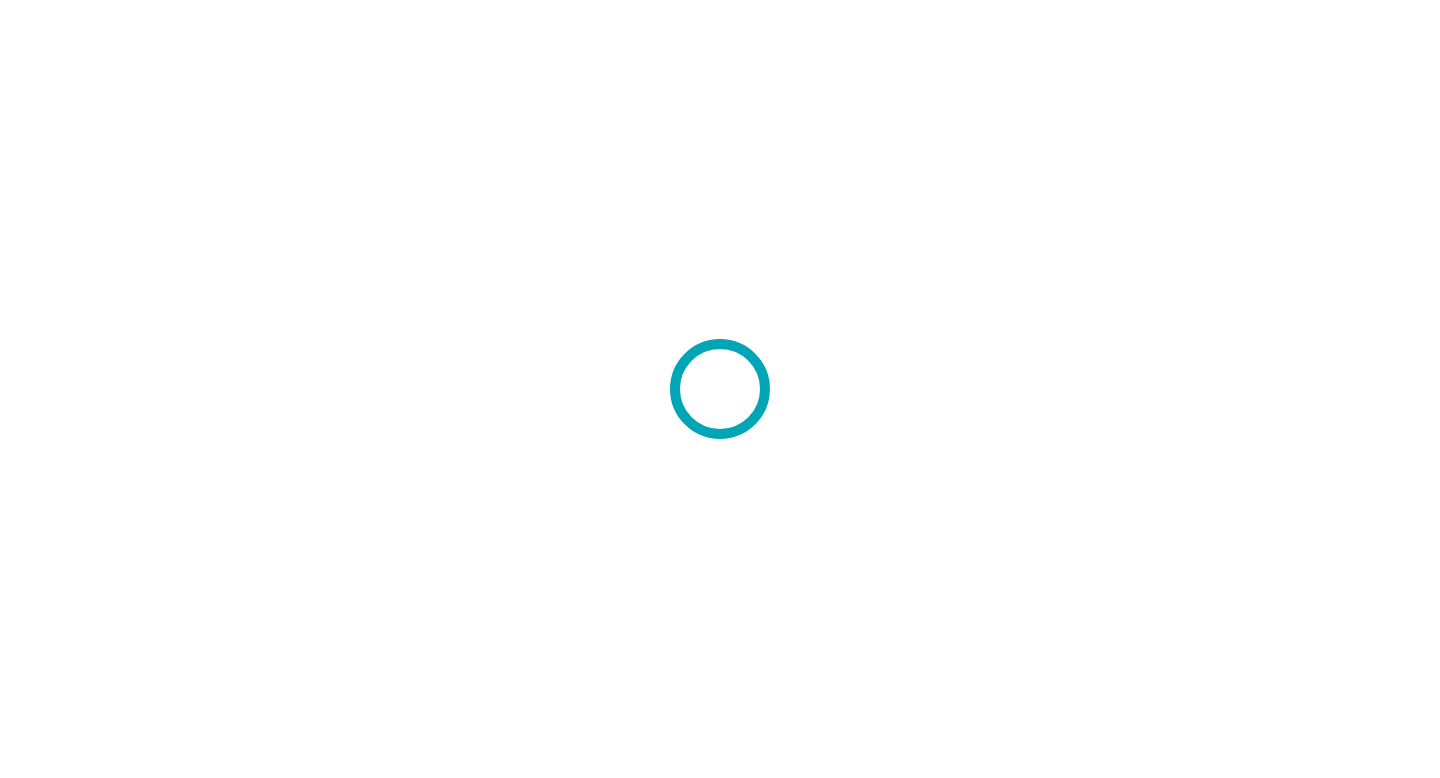 scroll, scrollTop: 0, scrollLeft: 0, axis: both 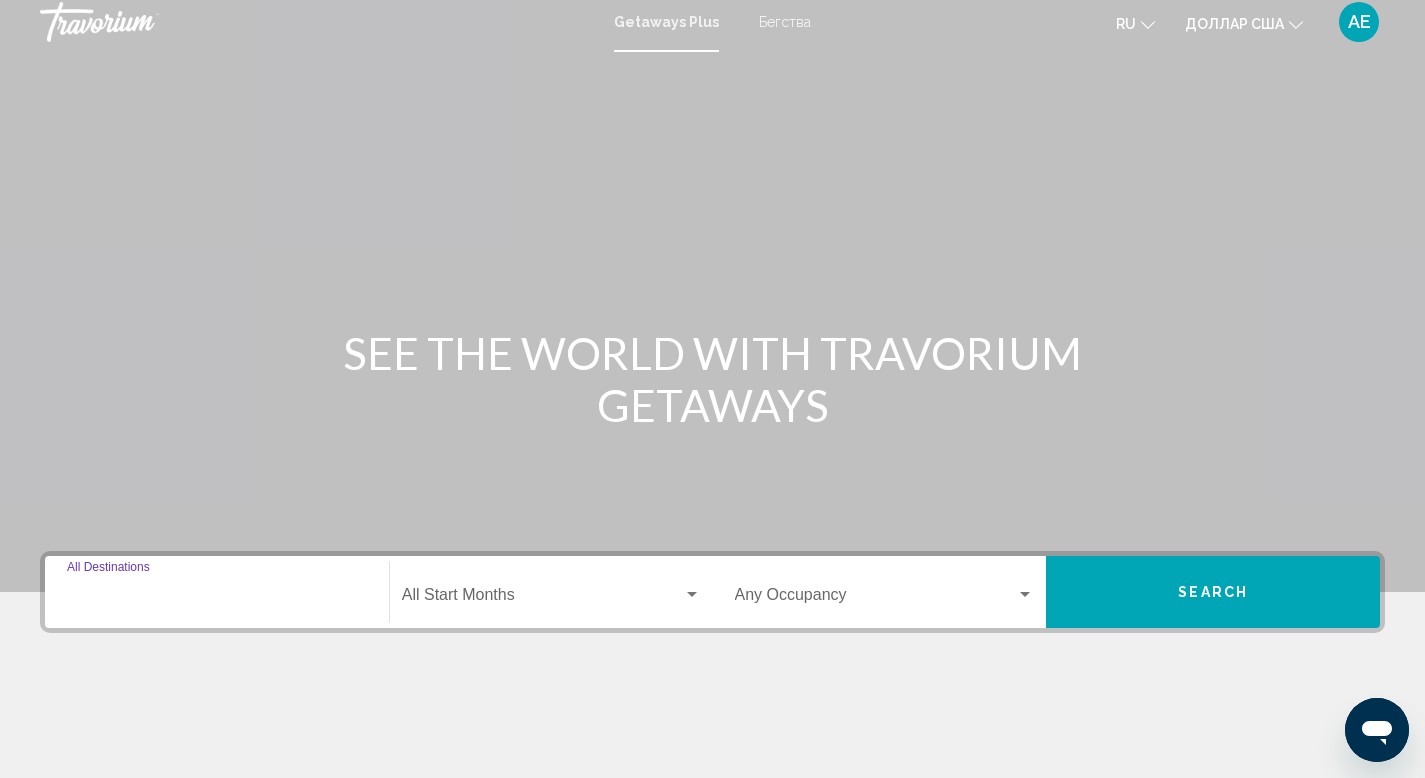 click on "Destination All Destinations" at bounding box center (217, 599) 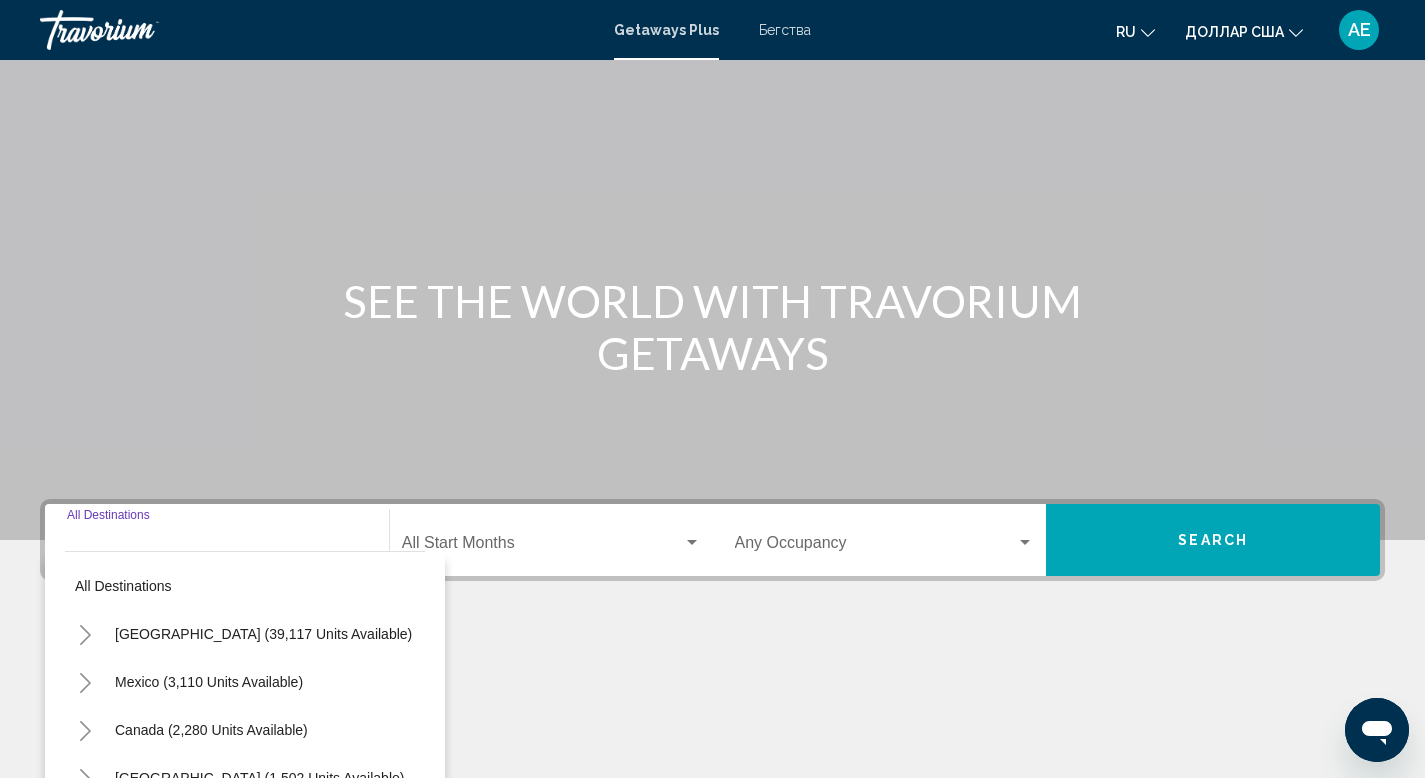 scroll, scrollTop: 308, scrollLeft: 0, axis: vertical 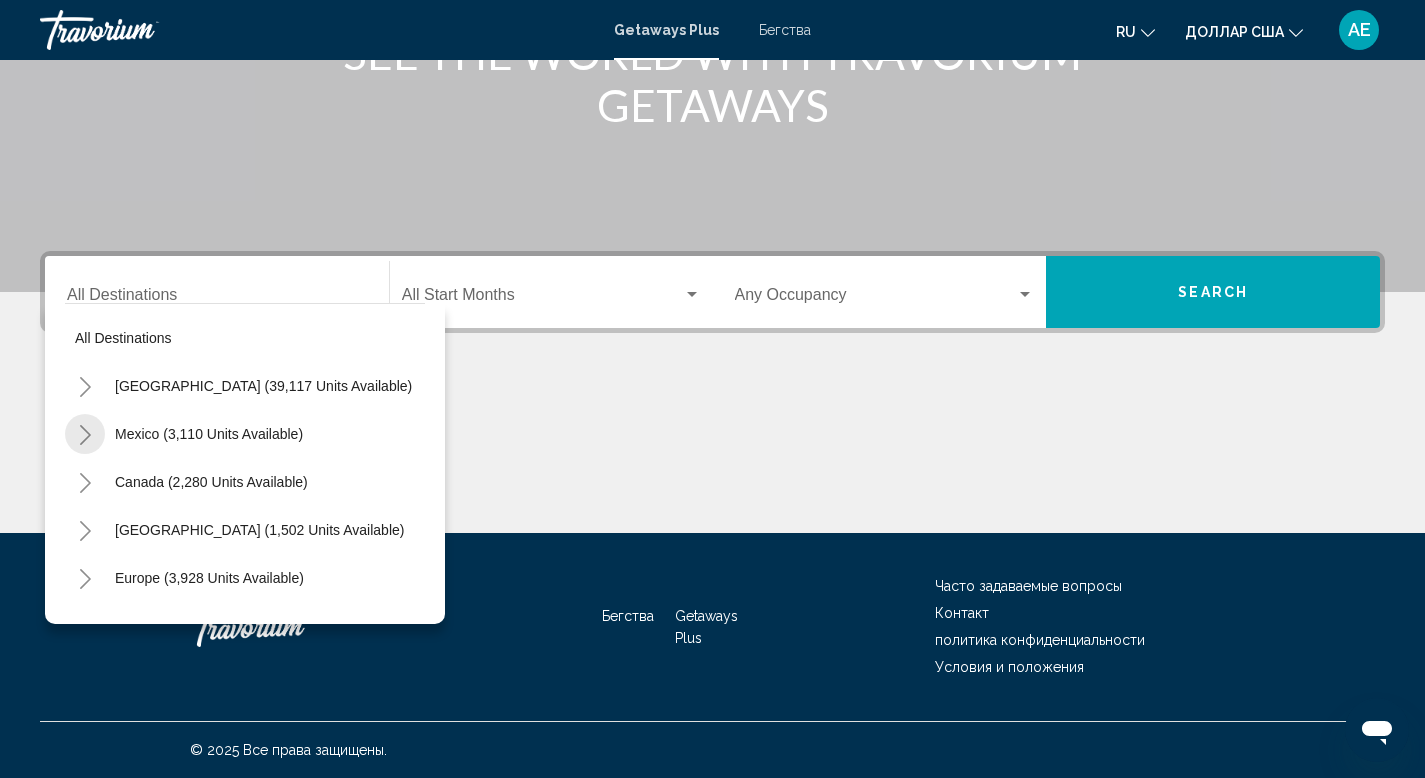 click 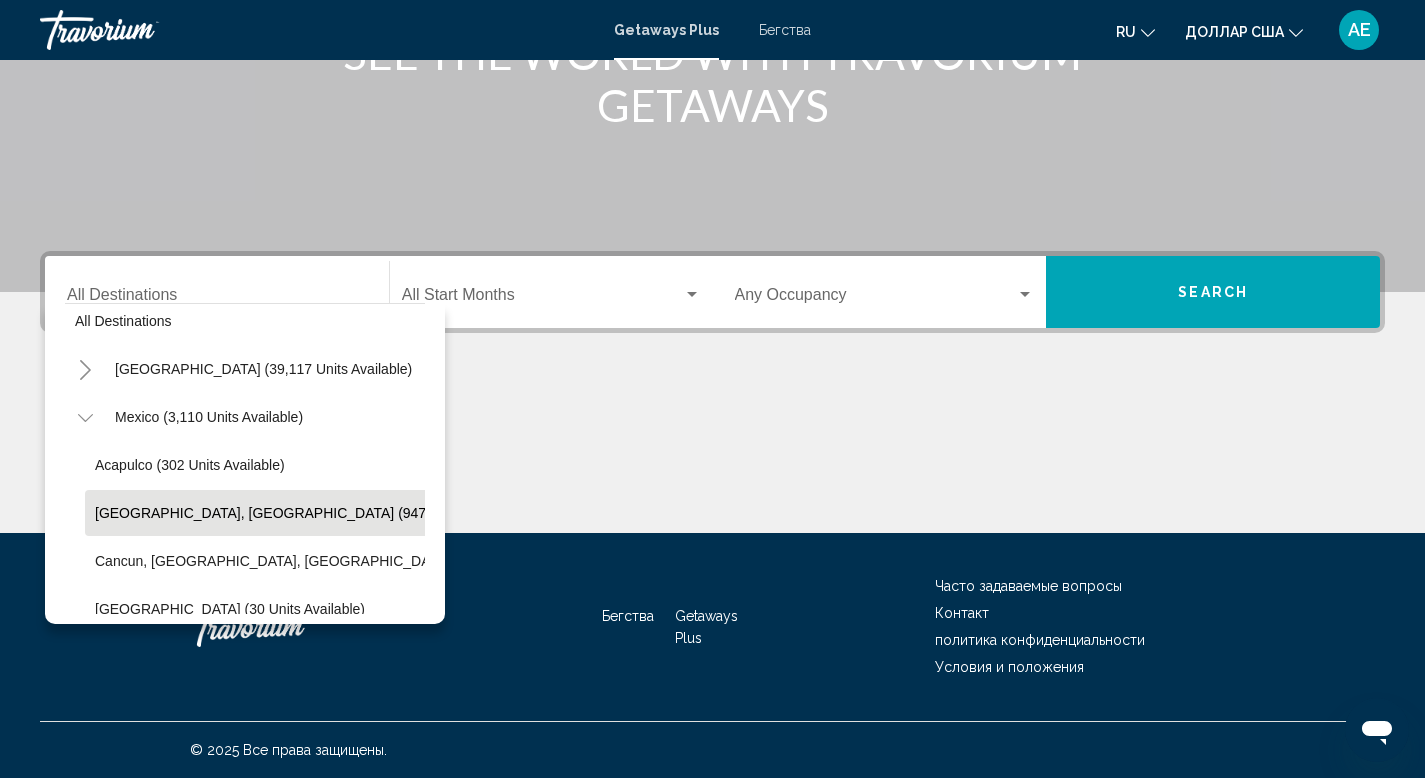 scroll, scrollTop: 18, scrollLeft: 0, axis: vertical 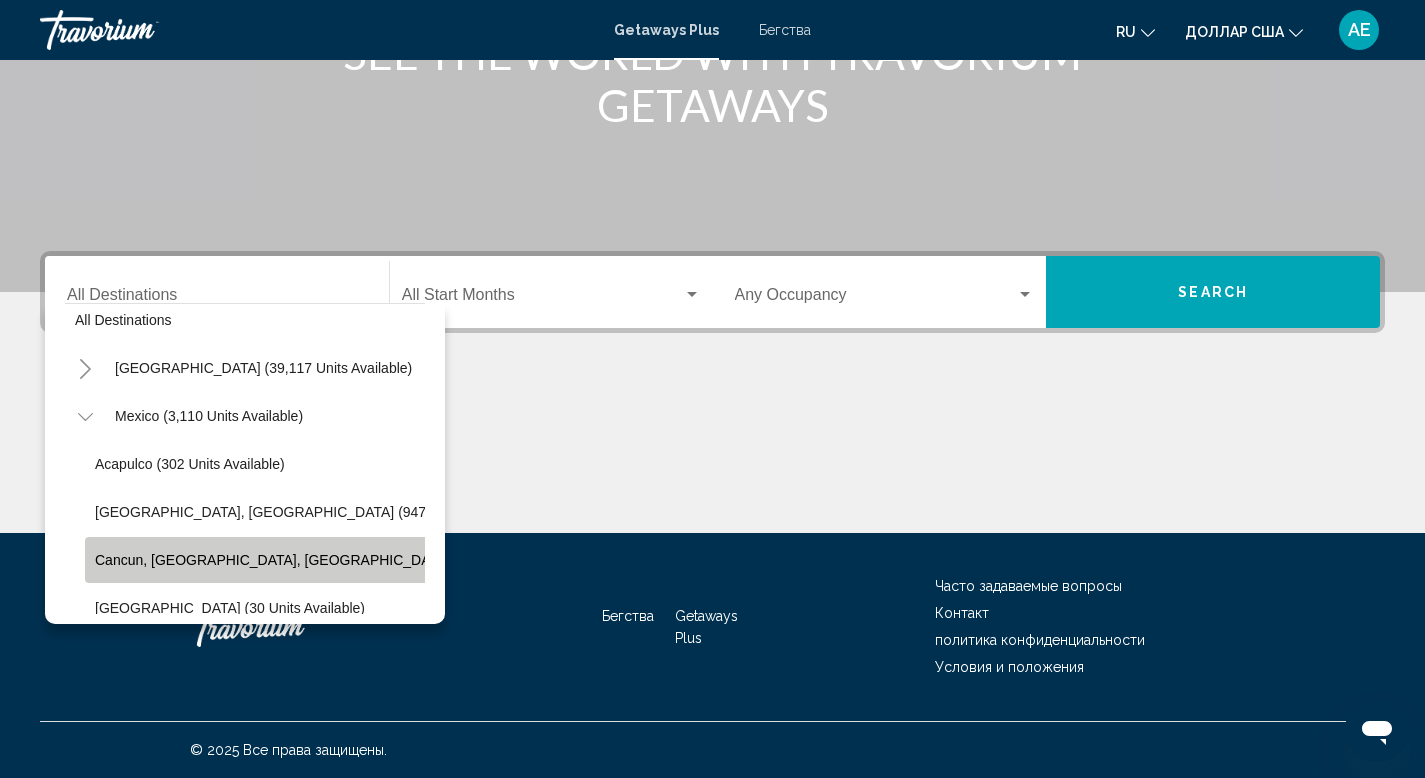click on "Cancun, [GEOGRAPHIC_DATA], [GEOGRAPHIC_DATA] (424 units available)" 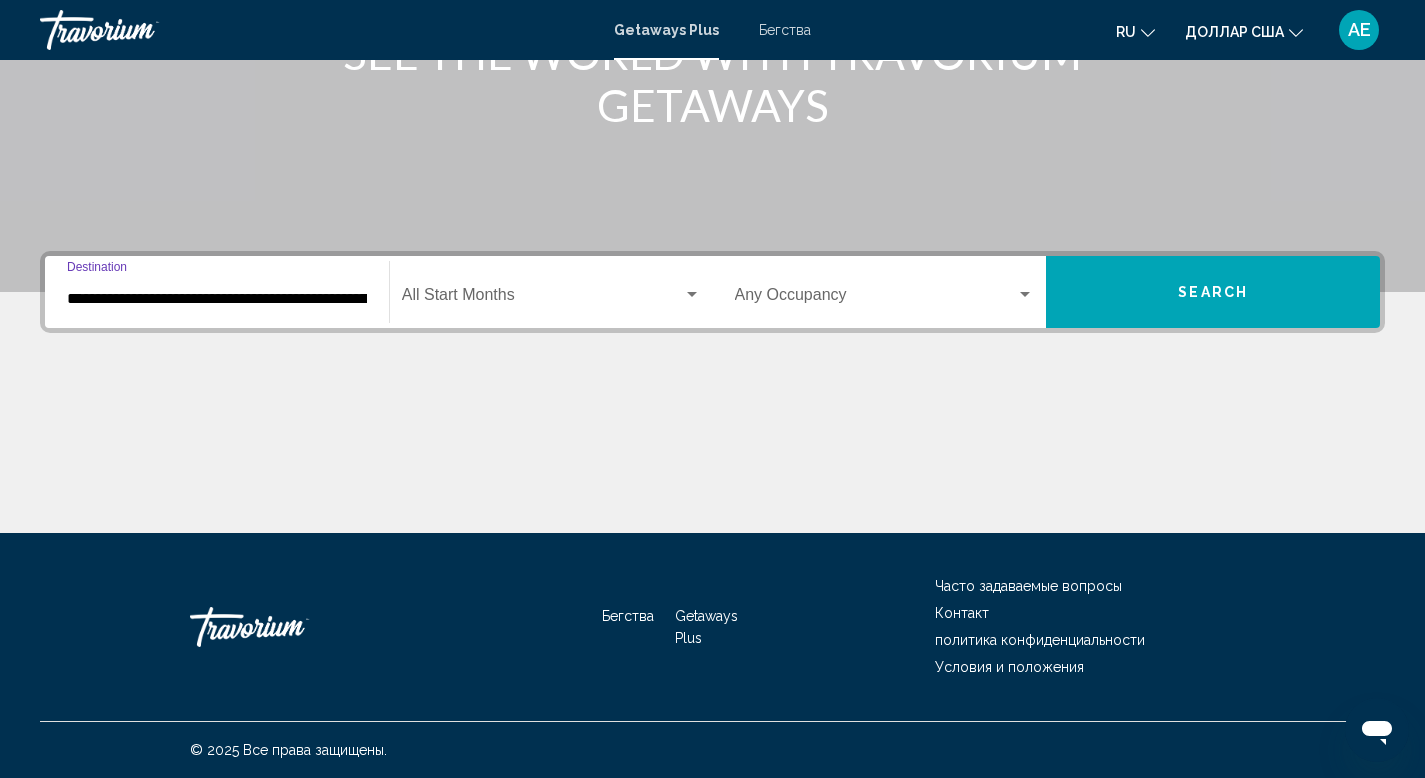 click on "Search" at bounding box center [1213, 292] 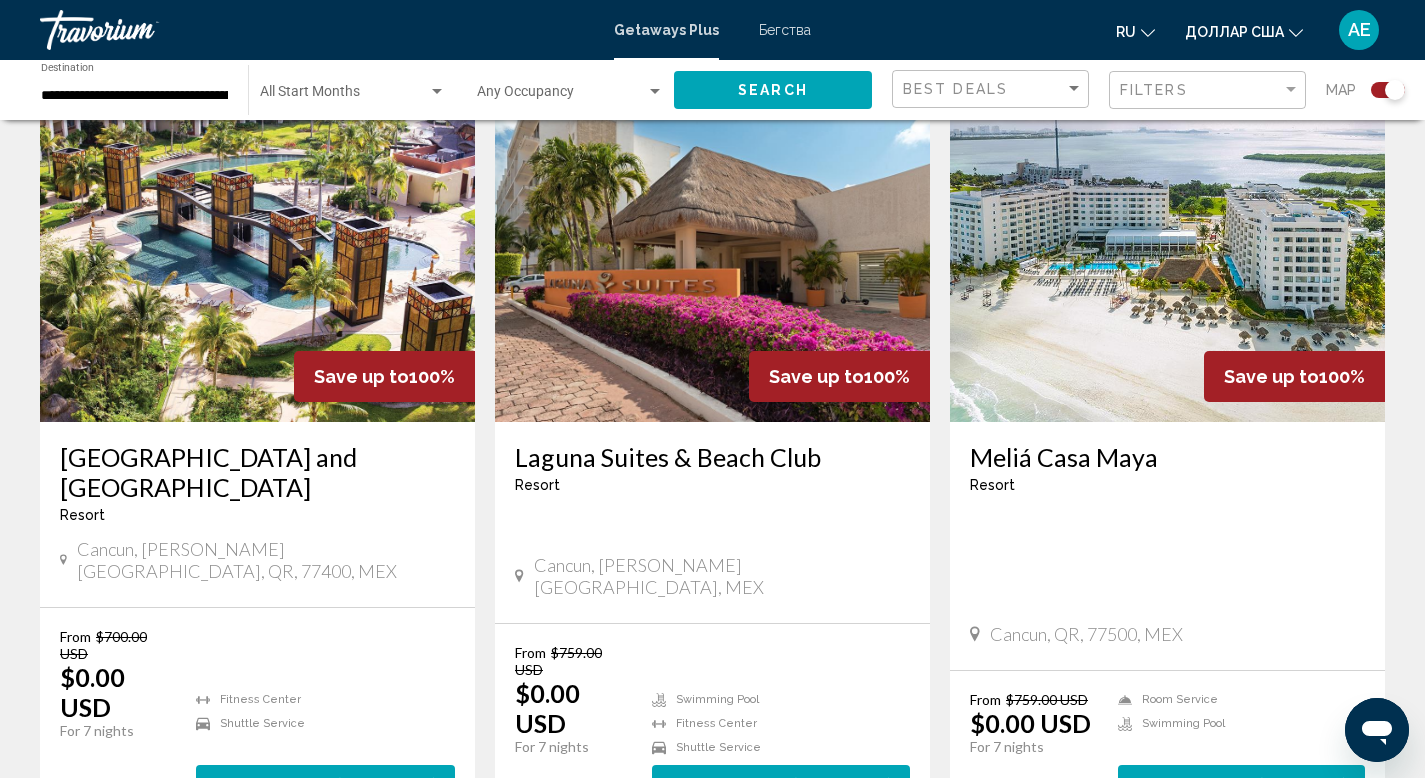 scroll, scrollTop: 738, scrollLeft: 0, axis: vertical 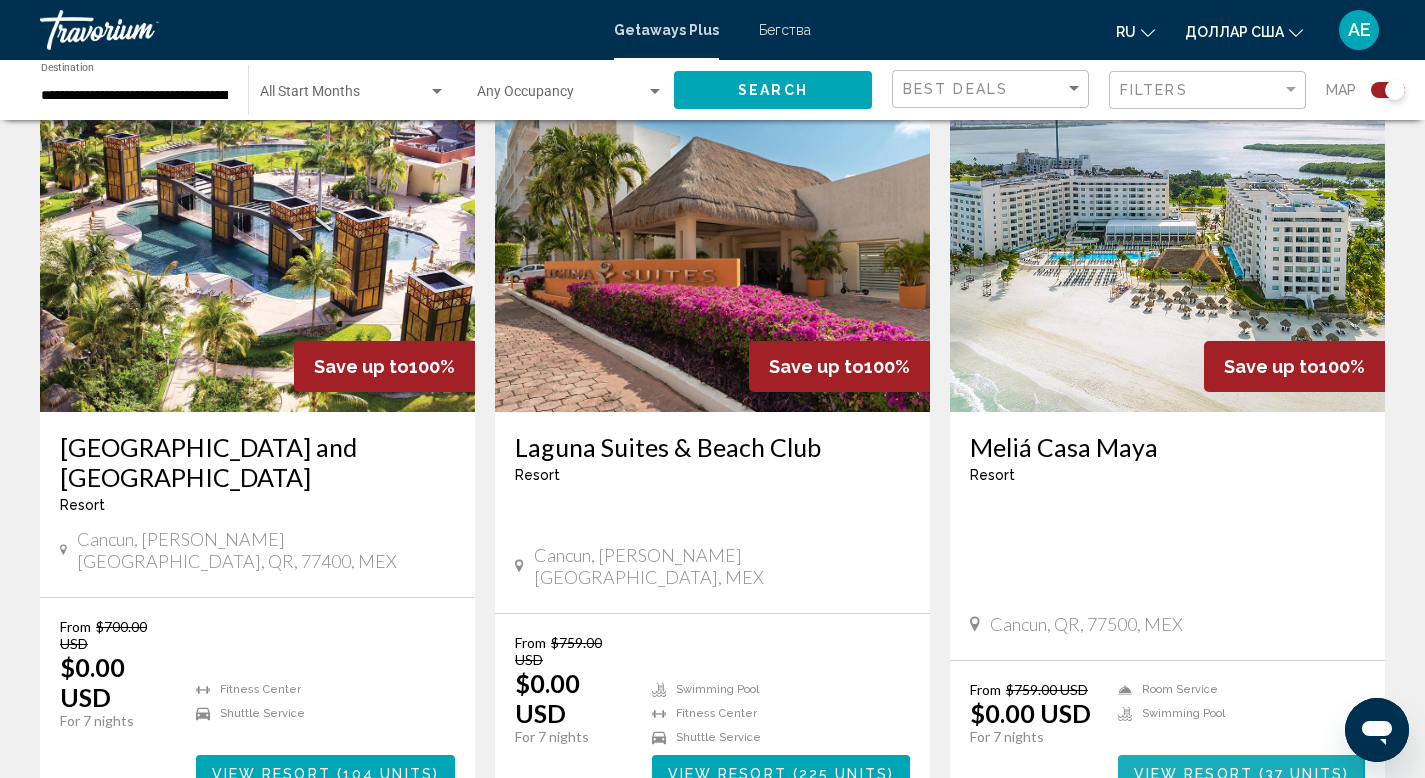 click on "View Resort" at bounding box center (1193, 774) 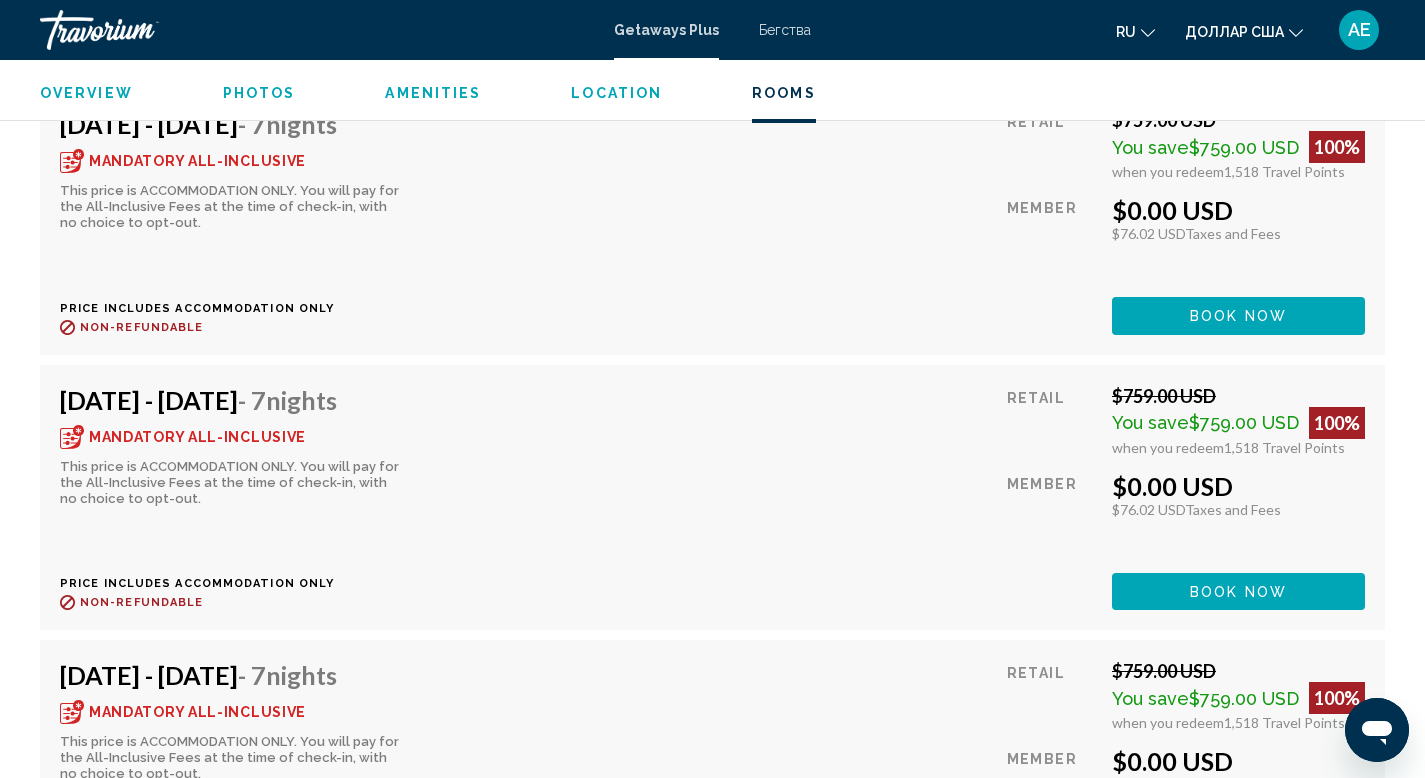 scroll, scrollTop: 3267, scrollLeft: 0, axis: vertical 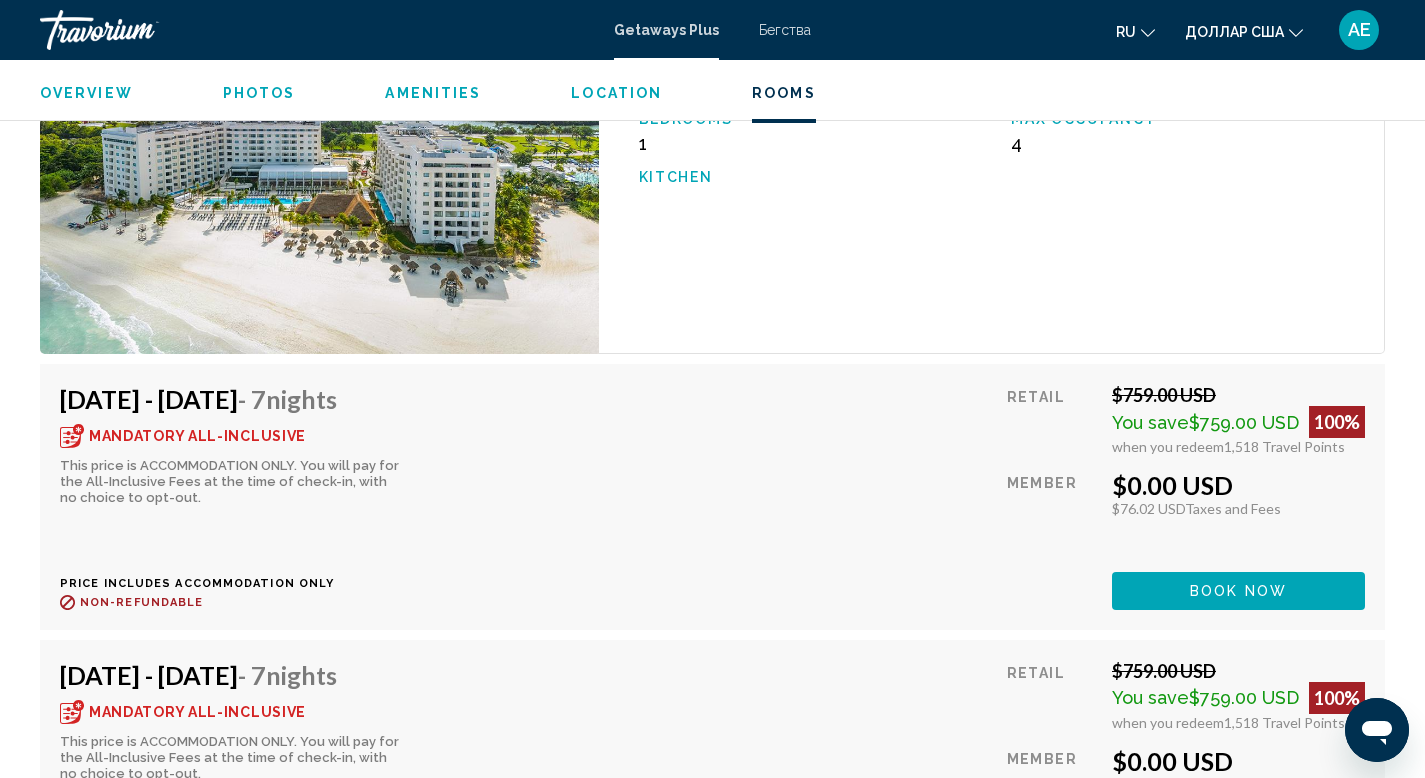 click on "Book now" at bounding box center (1238, 590) 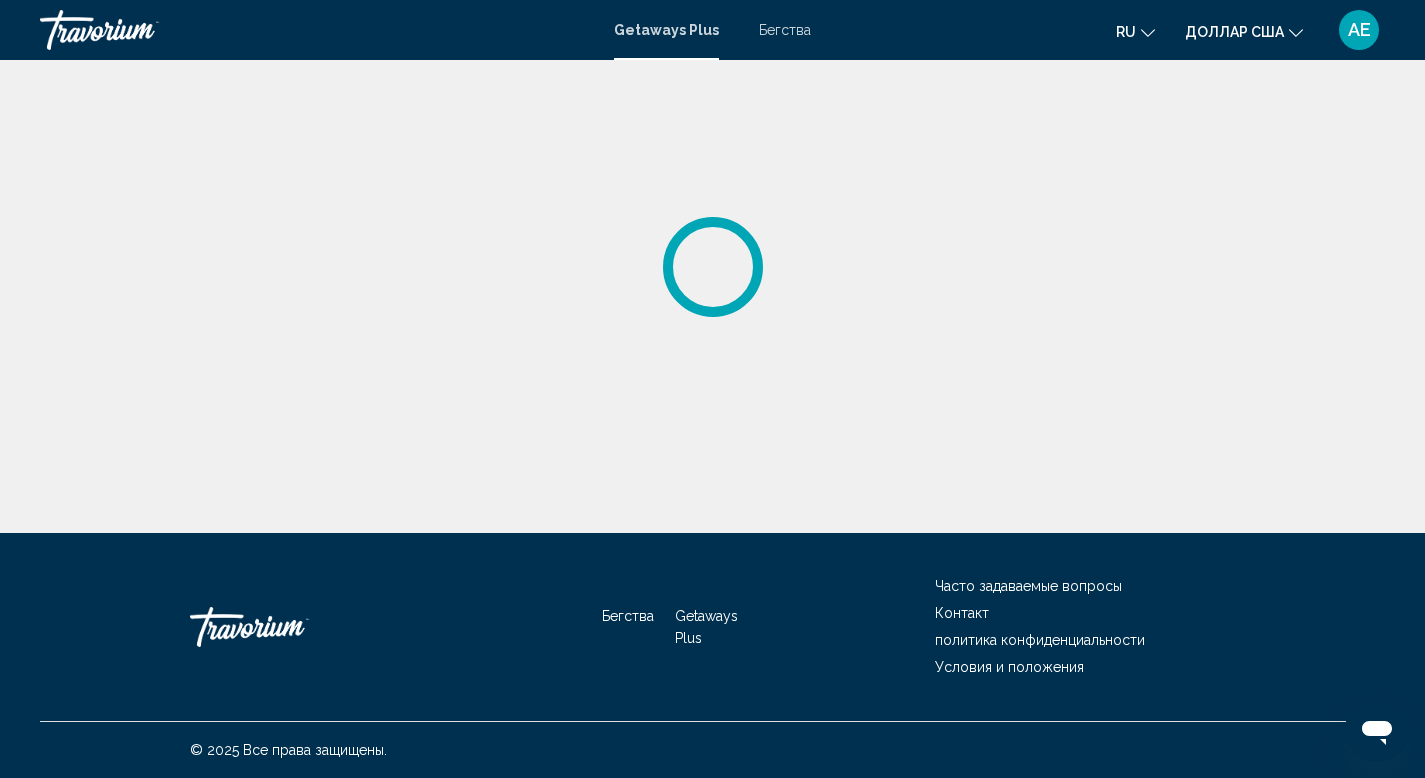 scroll, scrollTop: 0, scrollLeft: 0, axis: both 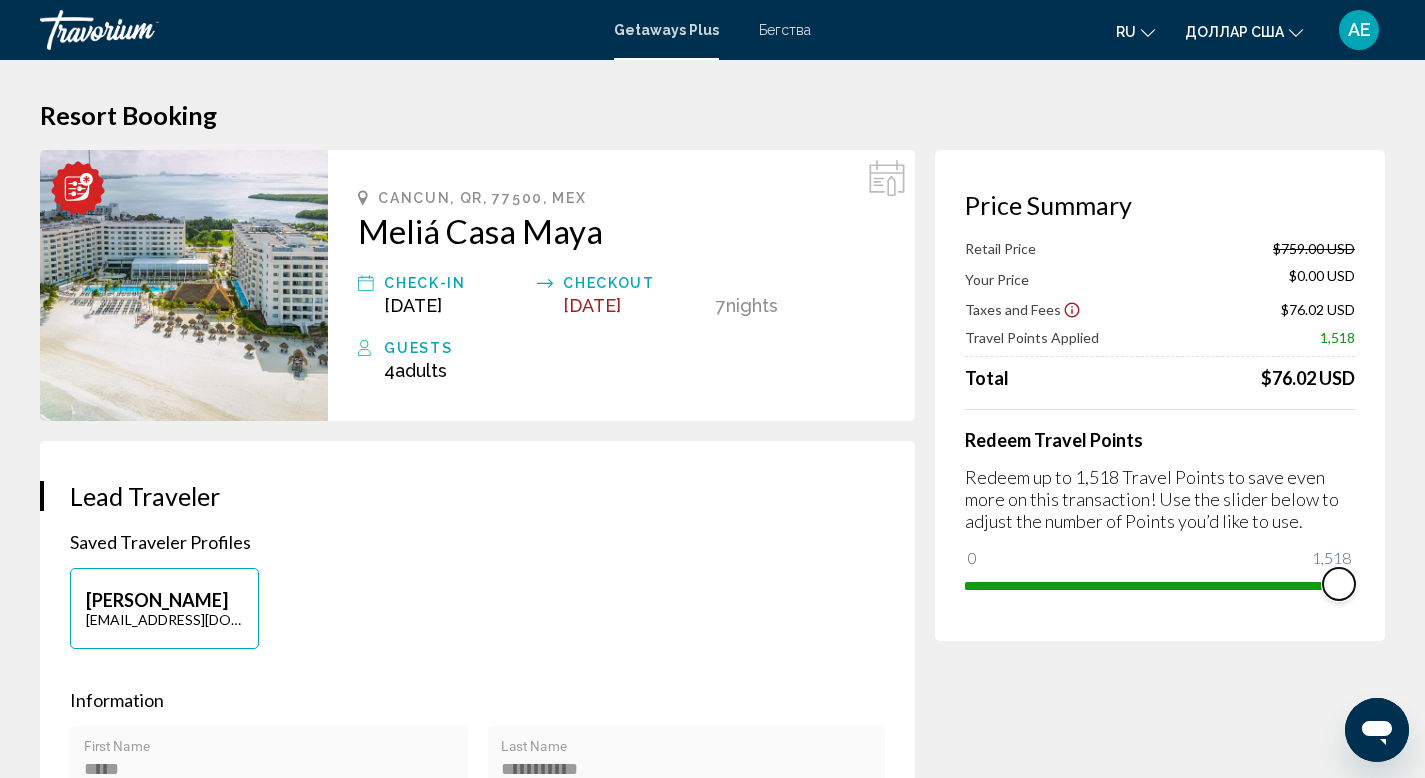 drag, startPoint x: 1338, startPoint y: 578, endPoint x: 1439, endPoint y: 574, distance: 101.07918 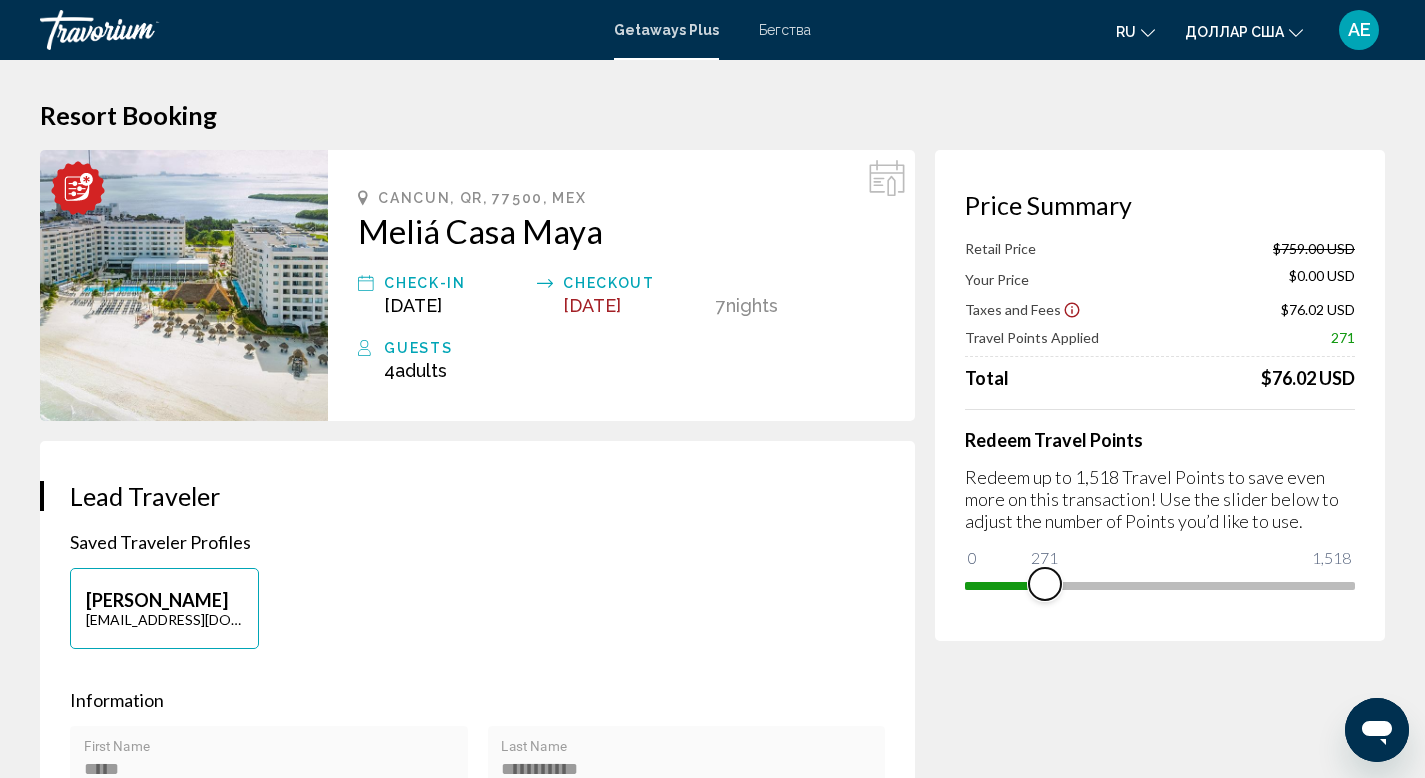 drag, startPoint x: 1333, startPoint y: 584, endPoint x: 1045, endPoint y: 590, distance: 288.0625 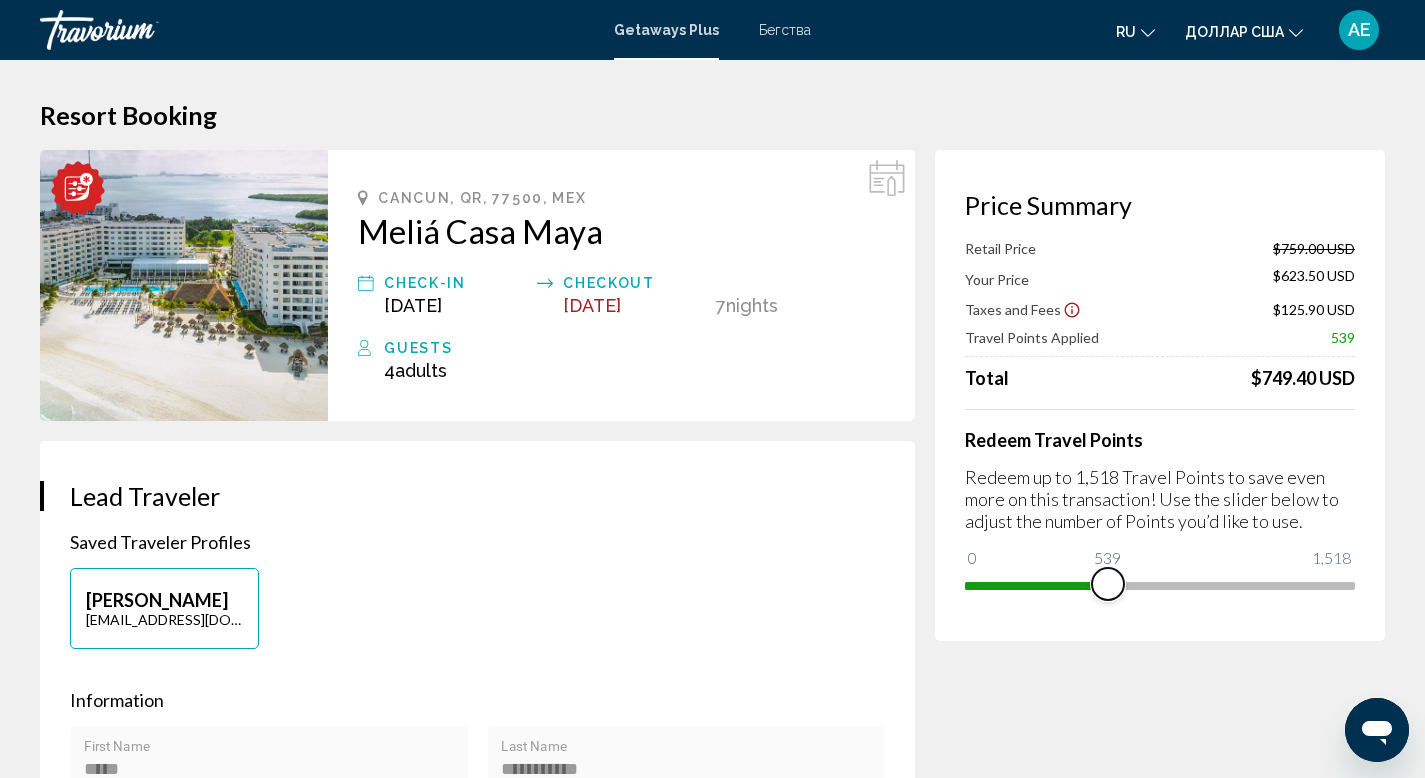 drag, startPoint x: 1035, startPoint y: 581, endPoint x: 1108, endPoint y: 588, distance: 73.33485 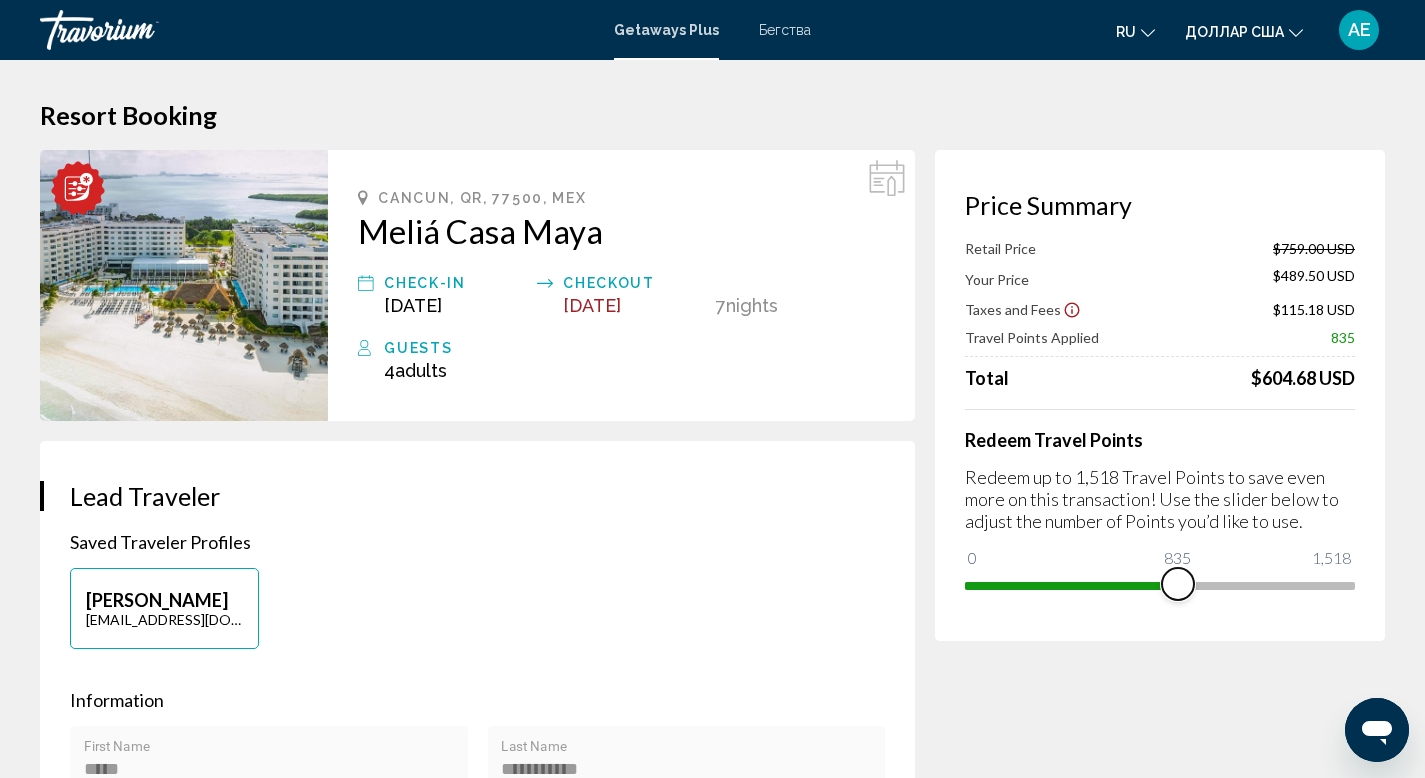 drag, startPoint x: 1112, startPoint y: 593, endPoint x: 1178, endPoint y: 594, distance: 66.007576 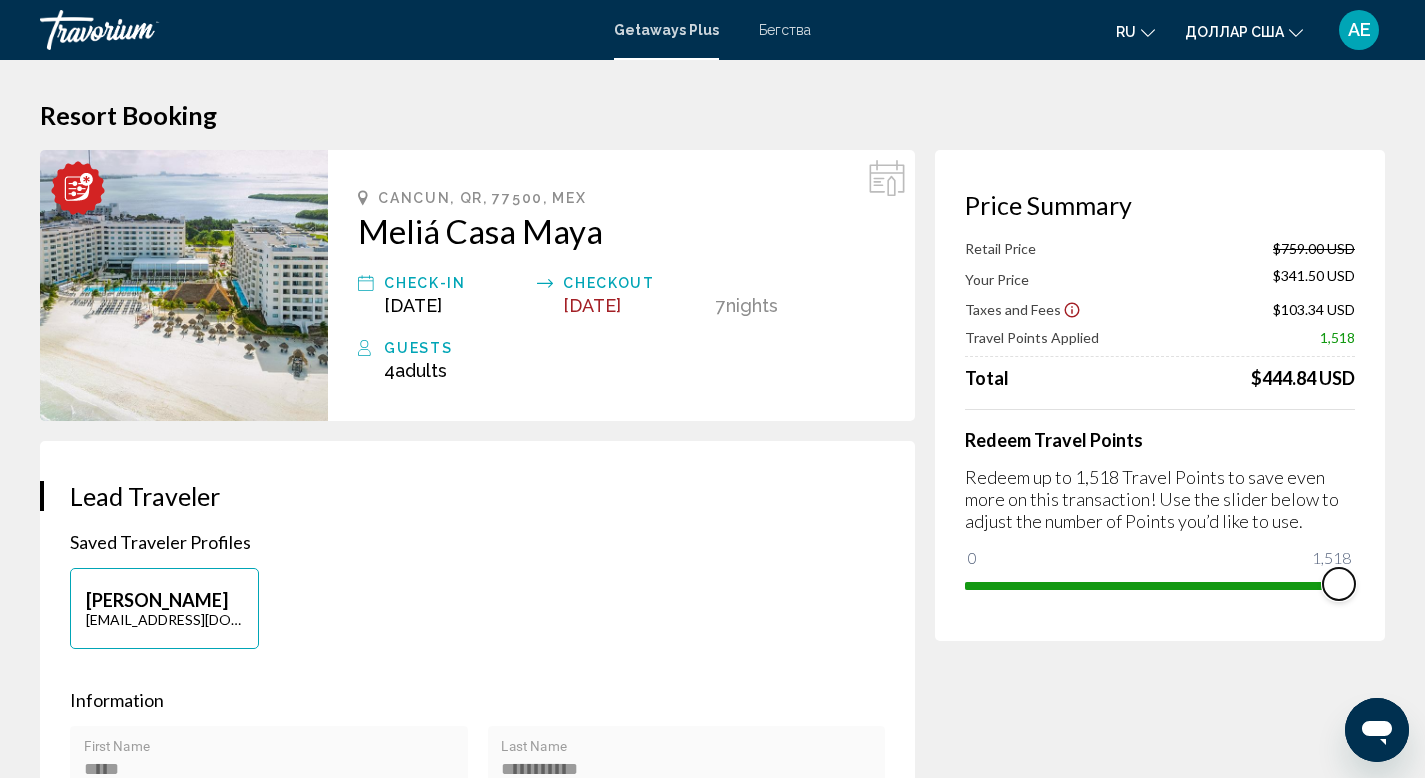 drag, startPoint x: 1211, startPoint y: 572, endPoint x: 1397, endPoint y: 579, distance: 186.13167 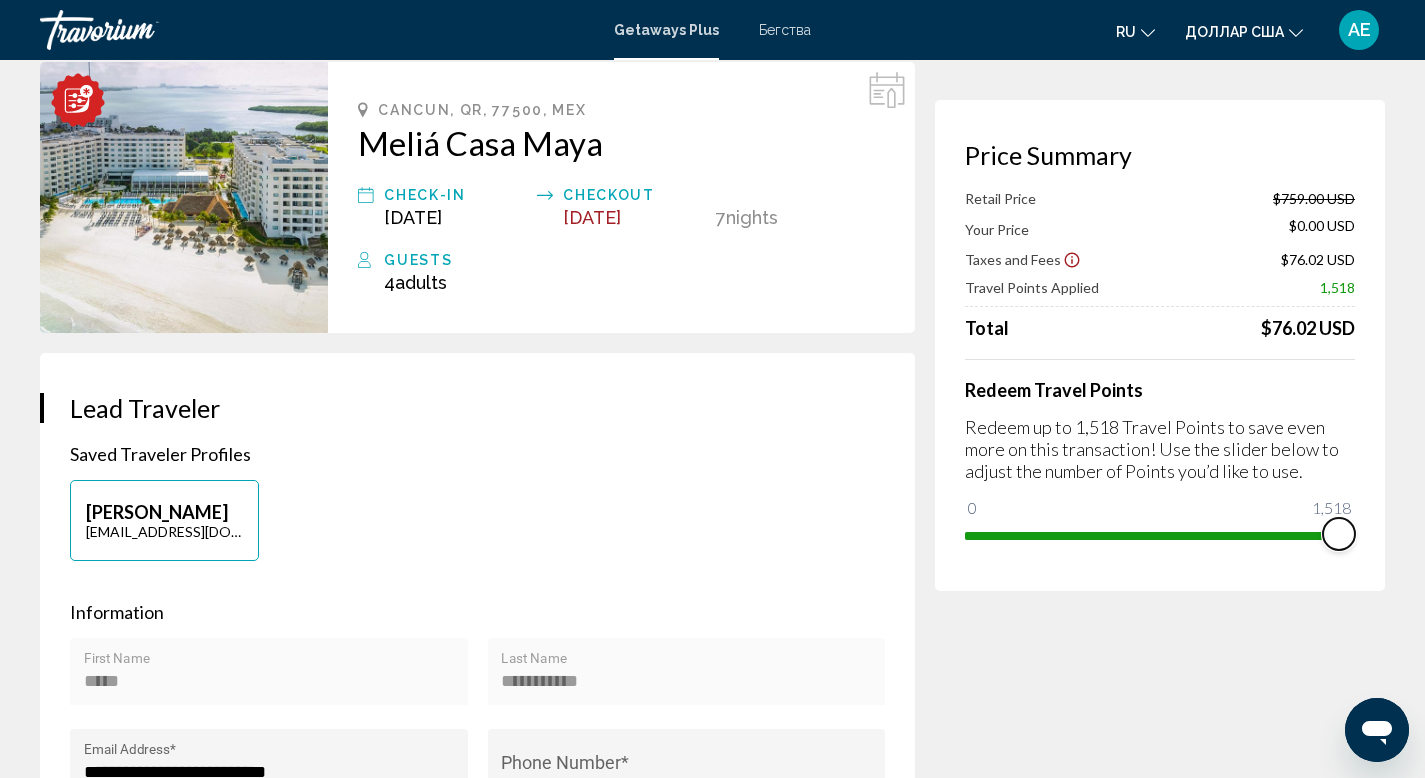 scroll, scrollTop: 0, scrollLeft: 0, axis: both 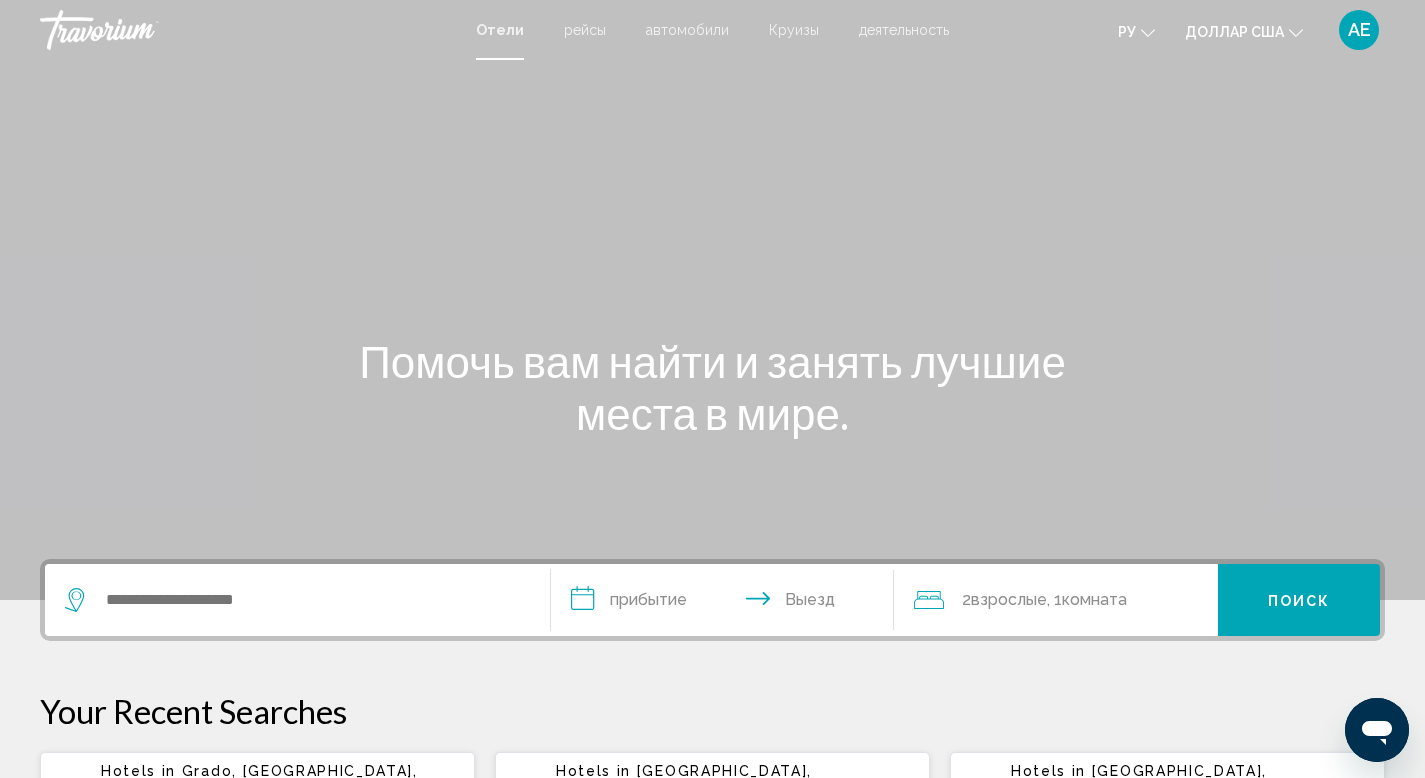 click on "рейсы" at bounding box center (585, 30) 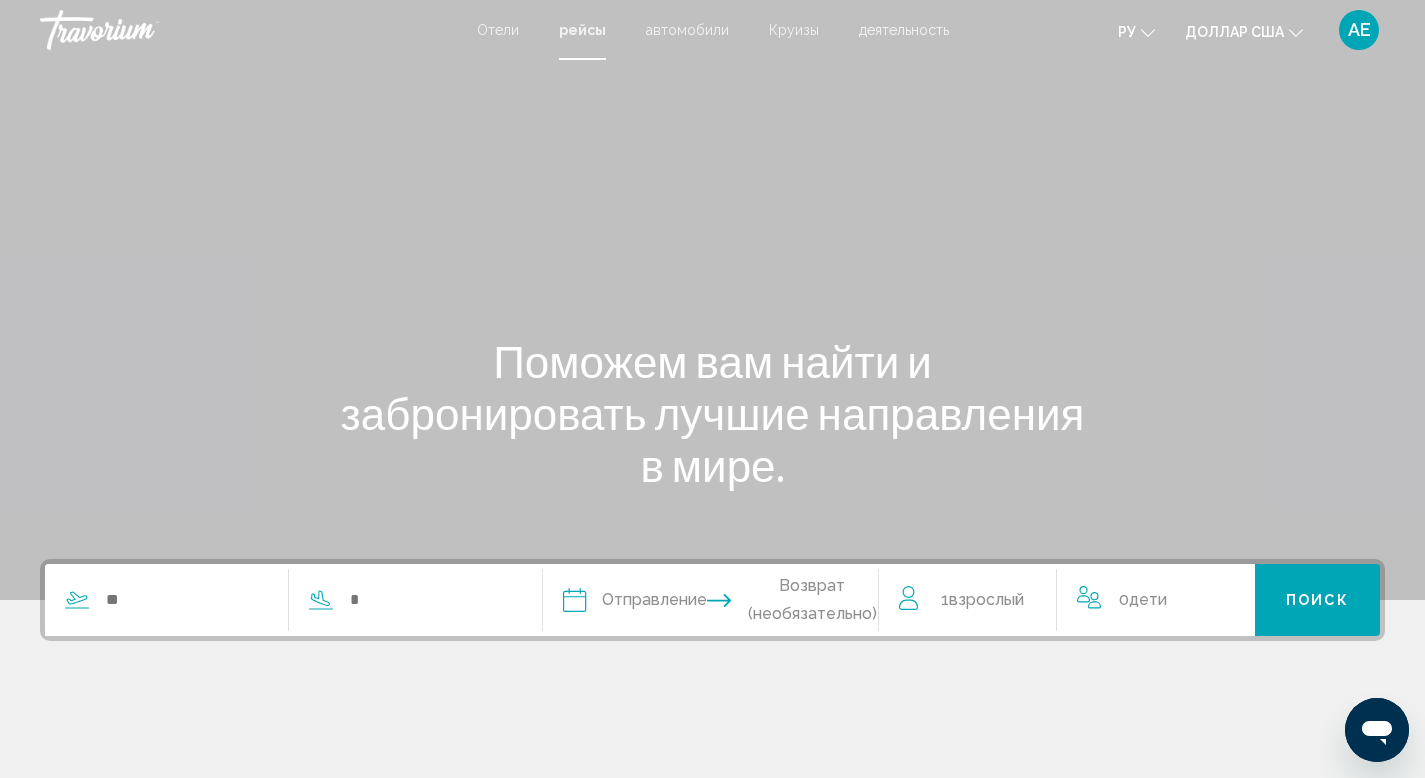 click on "автомобили" at bounding box center [687, 30] 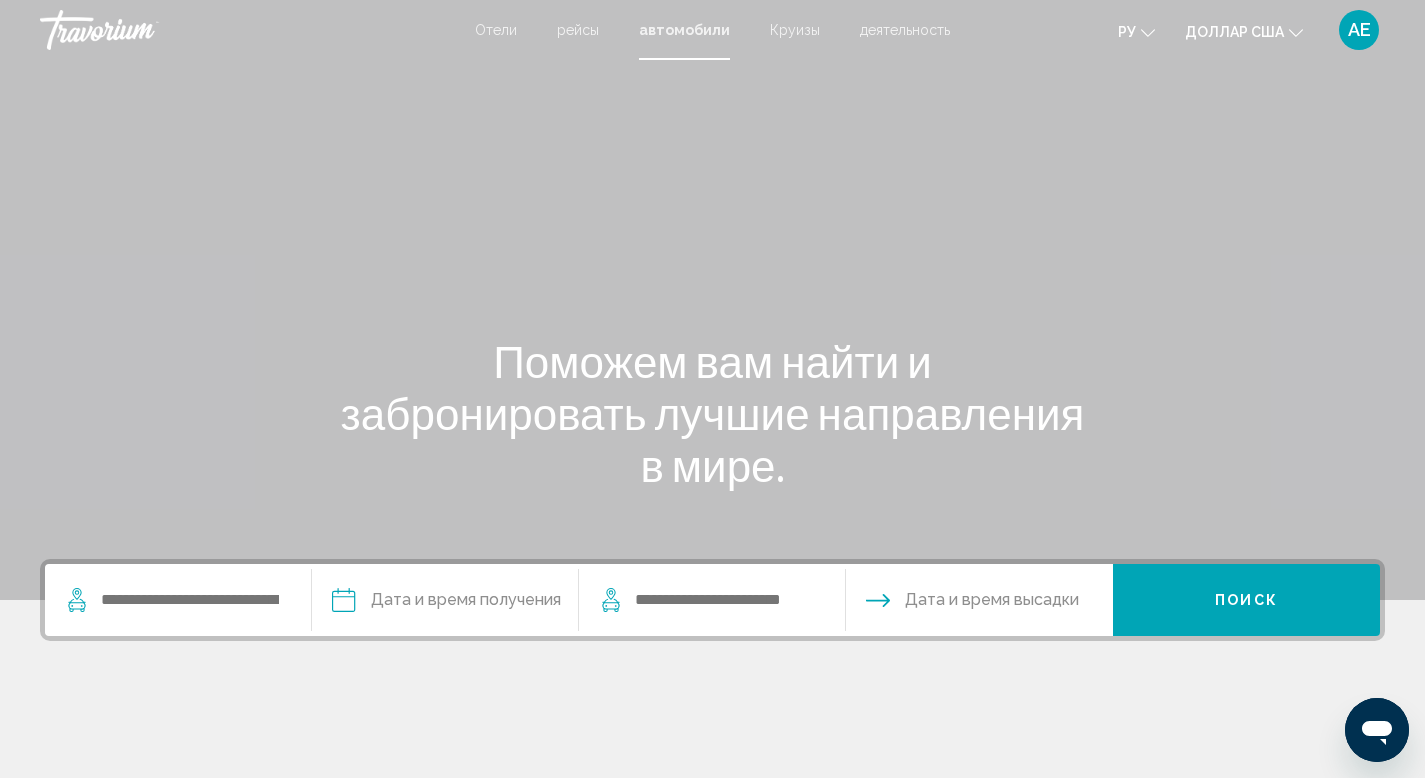 click on "Круизы" at bounding box center (795, 30) 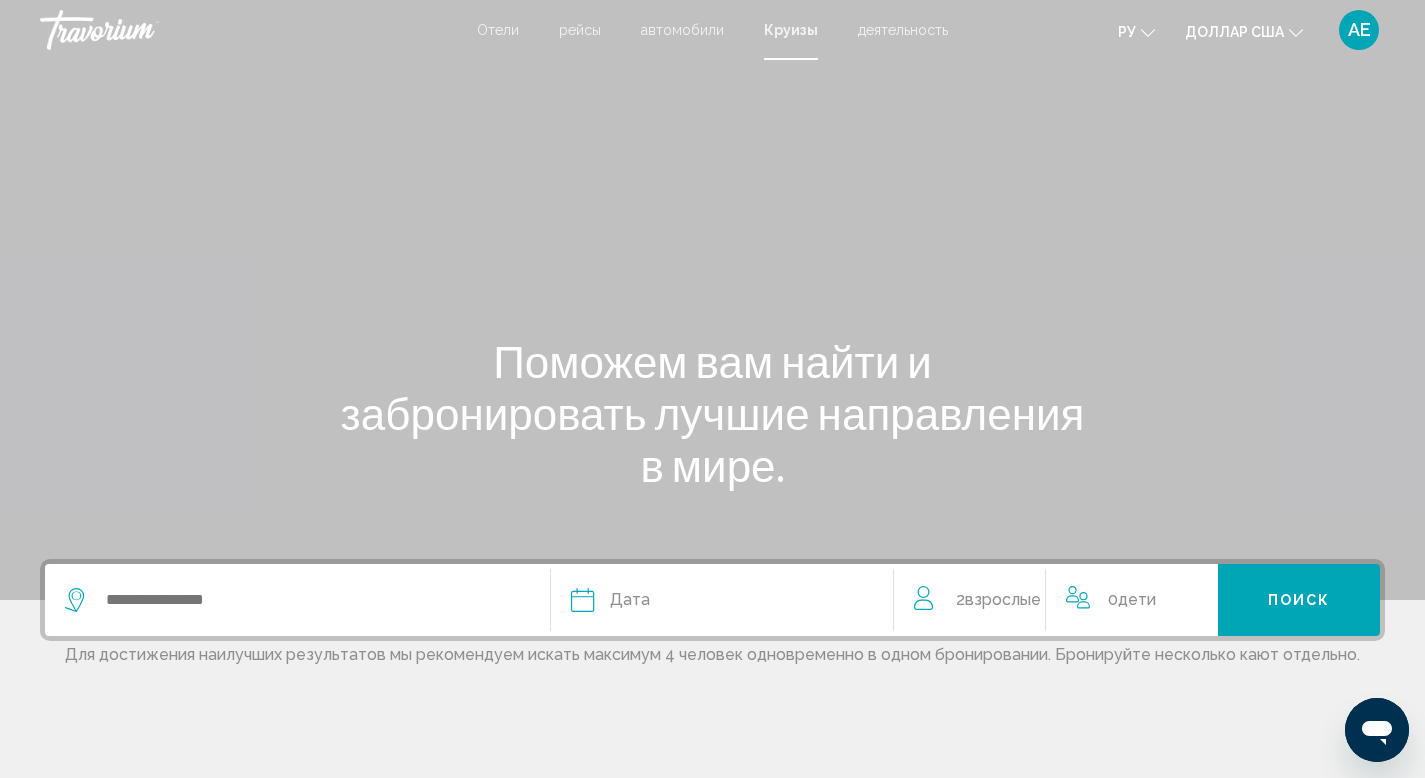 click on "деятельность" at bounding box center (903, 30) 